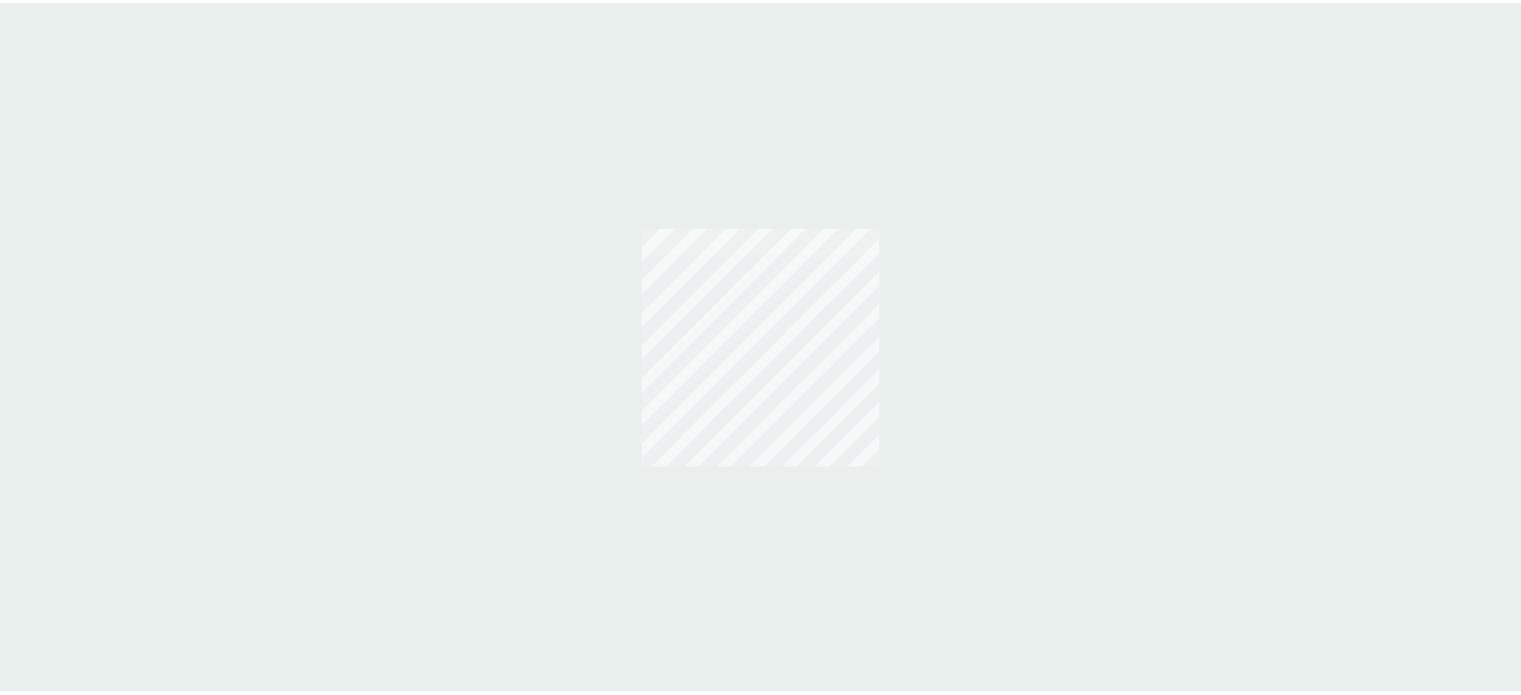 scroll, scrollTop: 0, scrollLeft: 0, axis: both 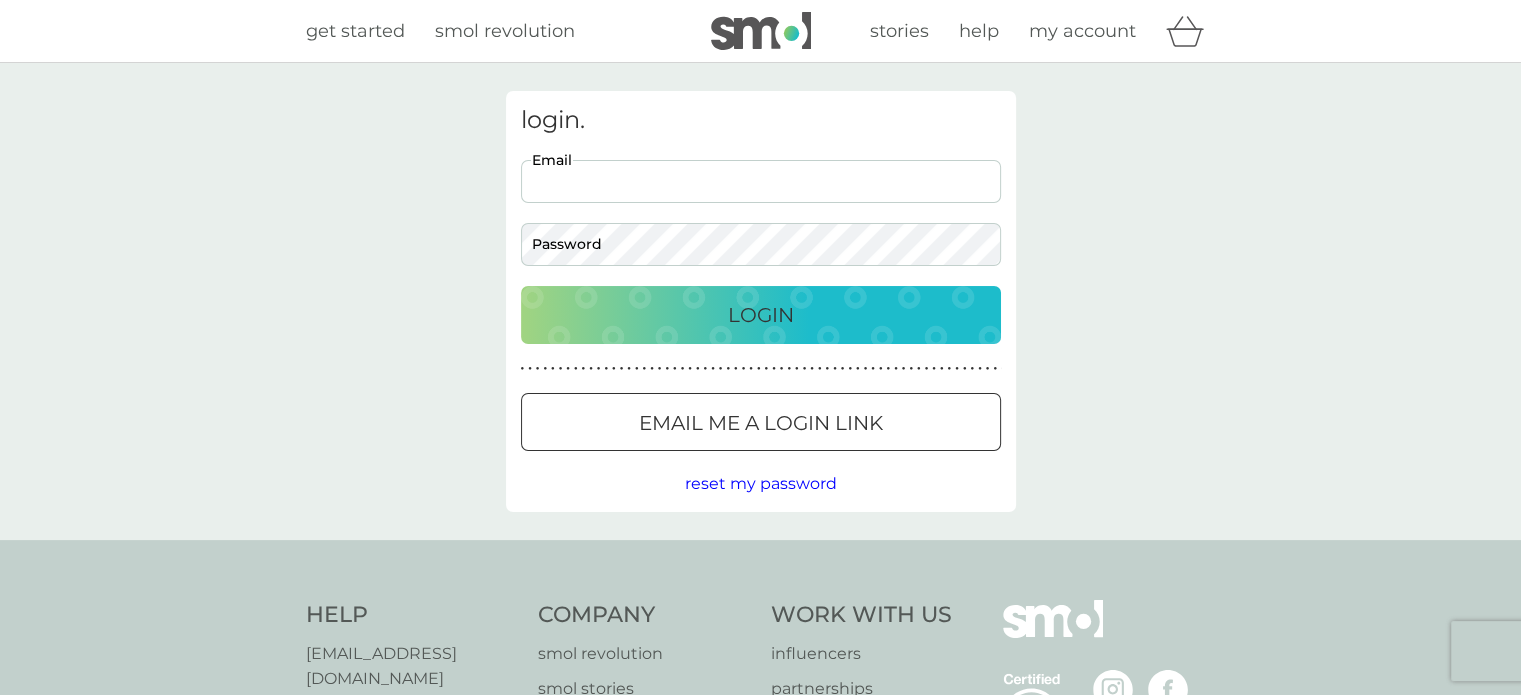click on "Email" at bounding box center (761, 181) 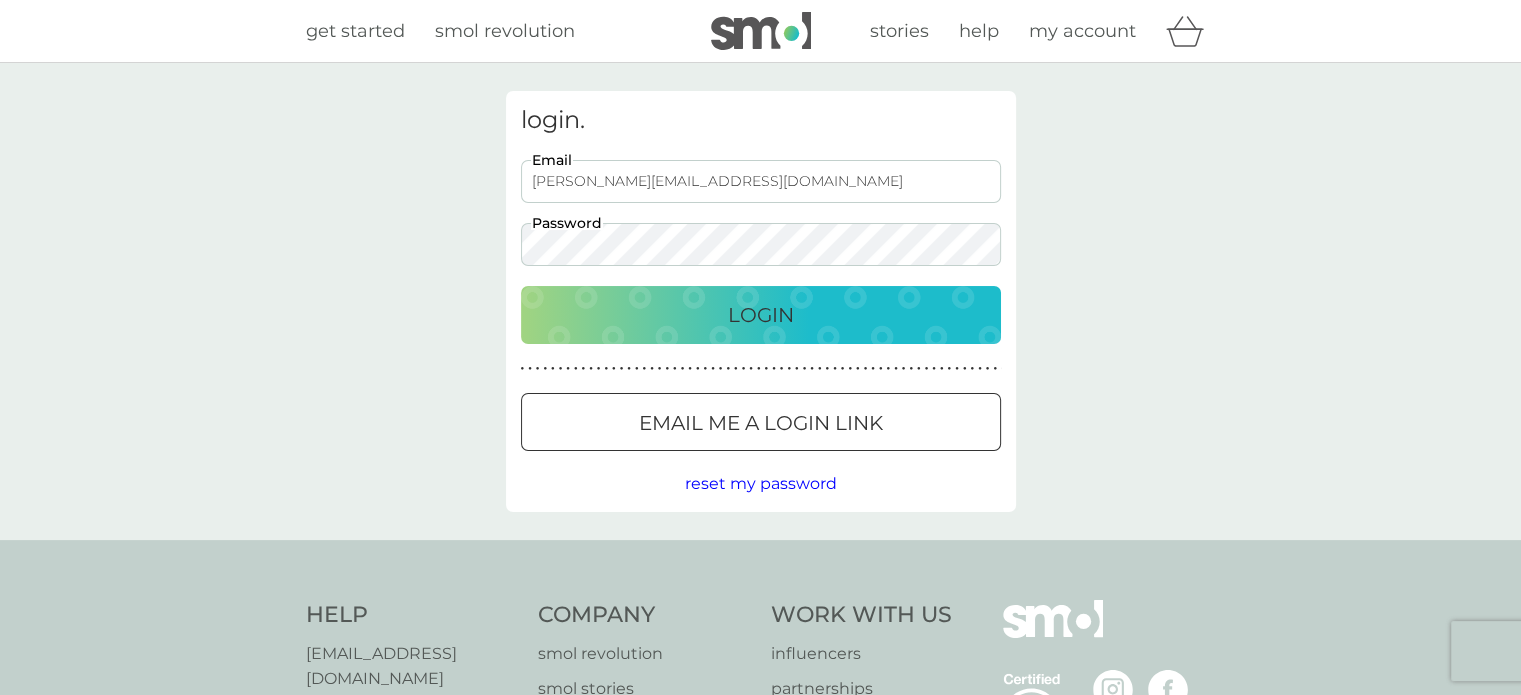 click on "Login" at bounding box center (761, 315) 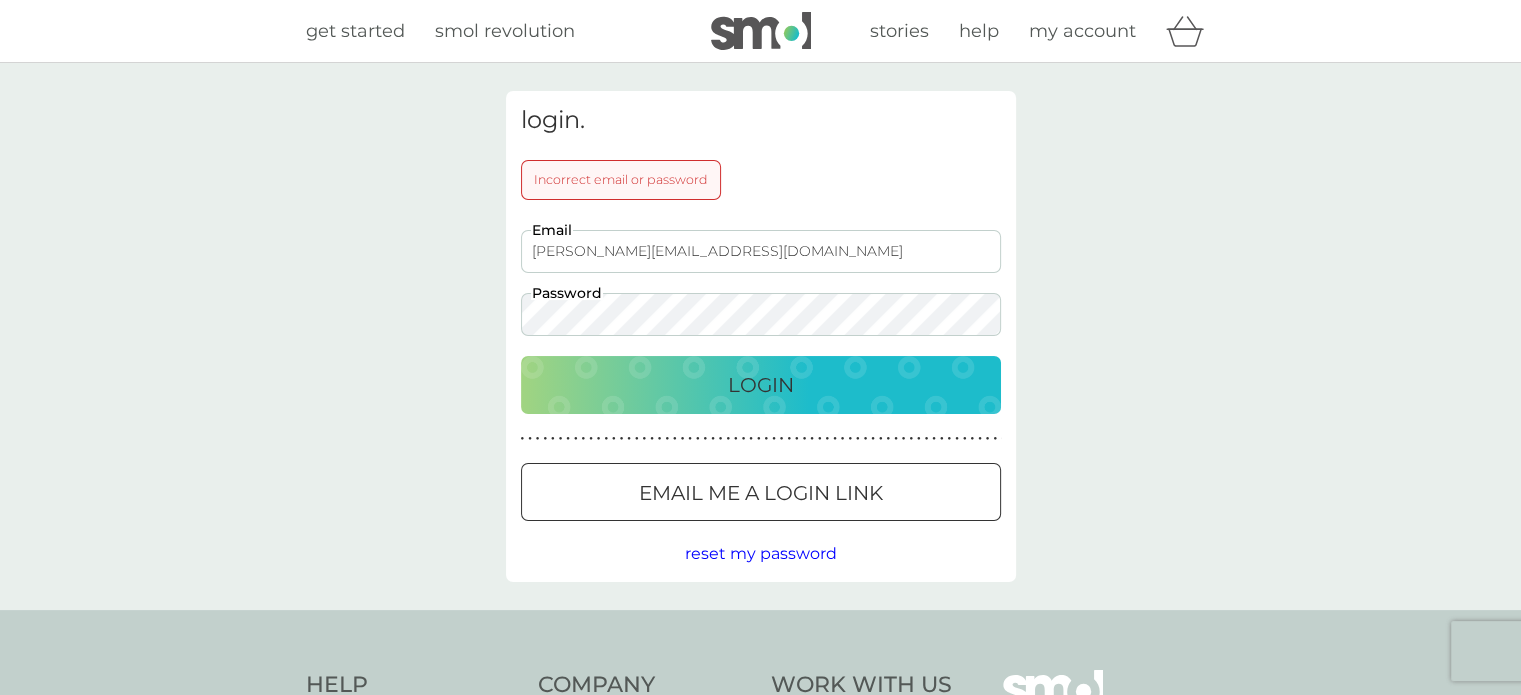 click on "Login" at bounding box center [761, 385] 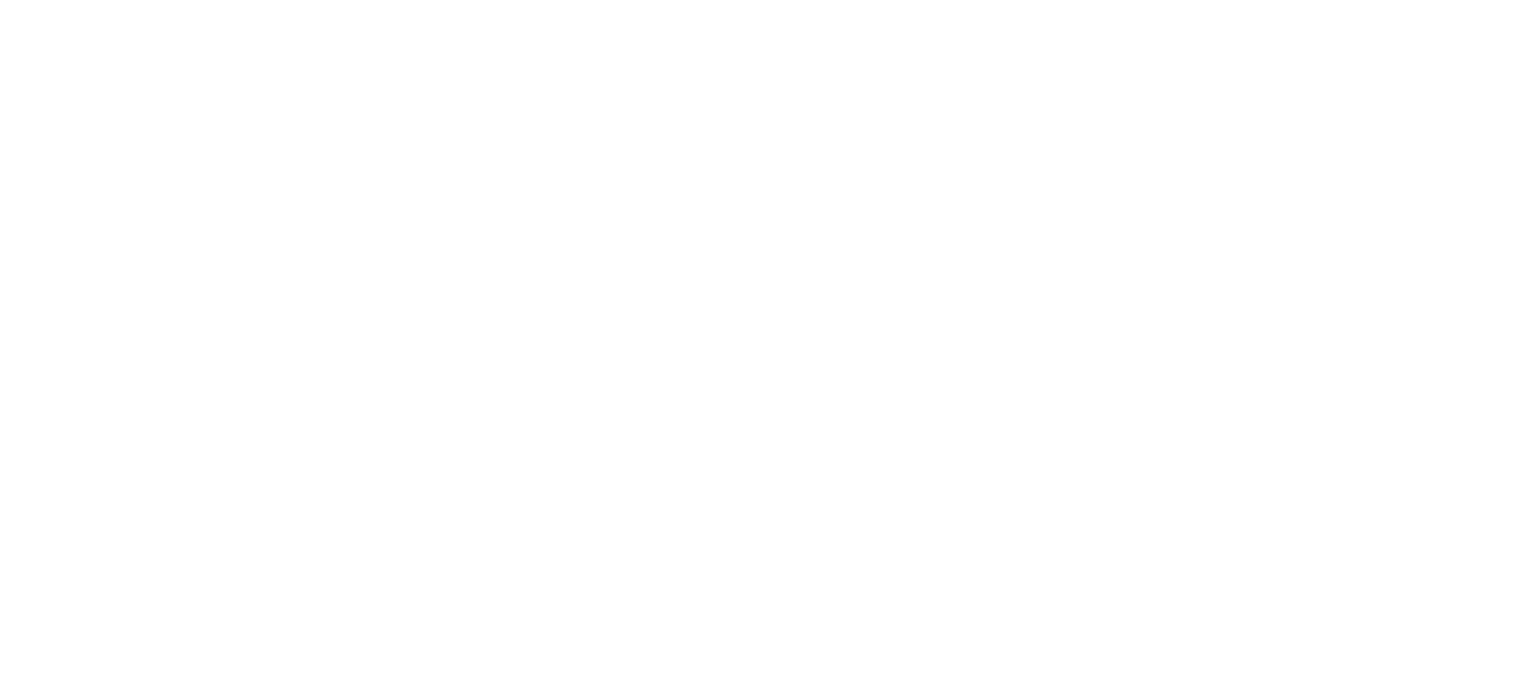 scroll, scrollTop: 0, scrollLeft: 0, axis: both 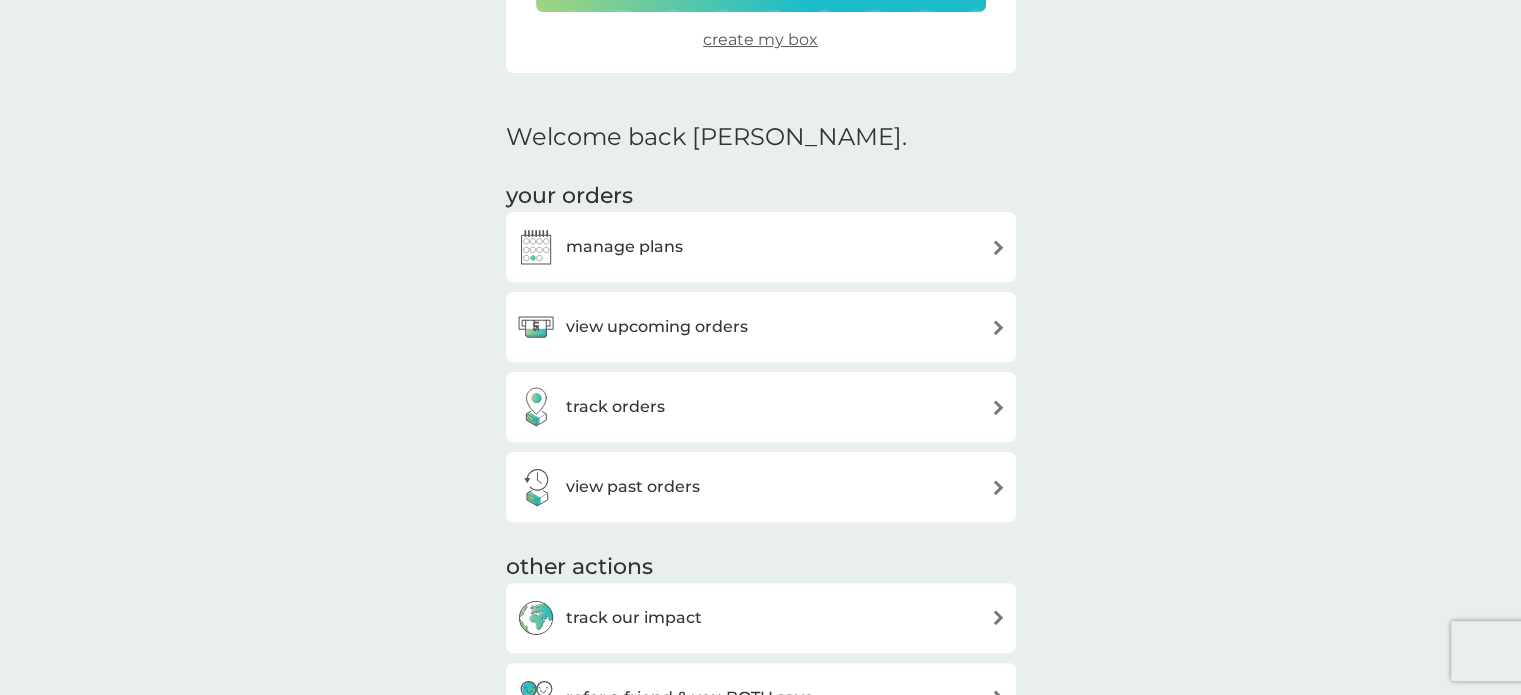 click on "view upcoming orders" at bounding box center (761, 327) 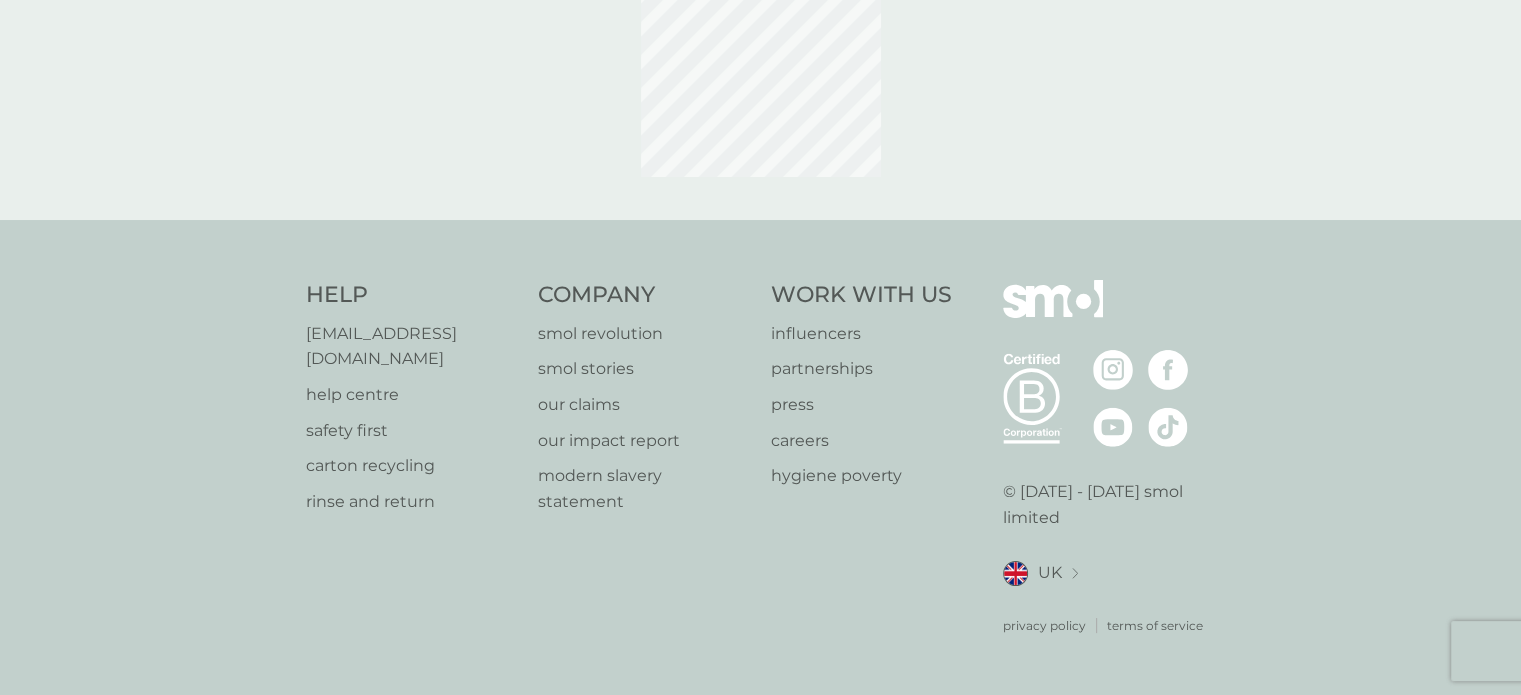 scroll, scrollTop: 0, scrollLeft: 0, axis: both 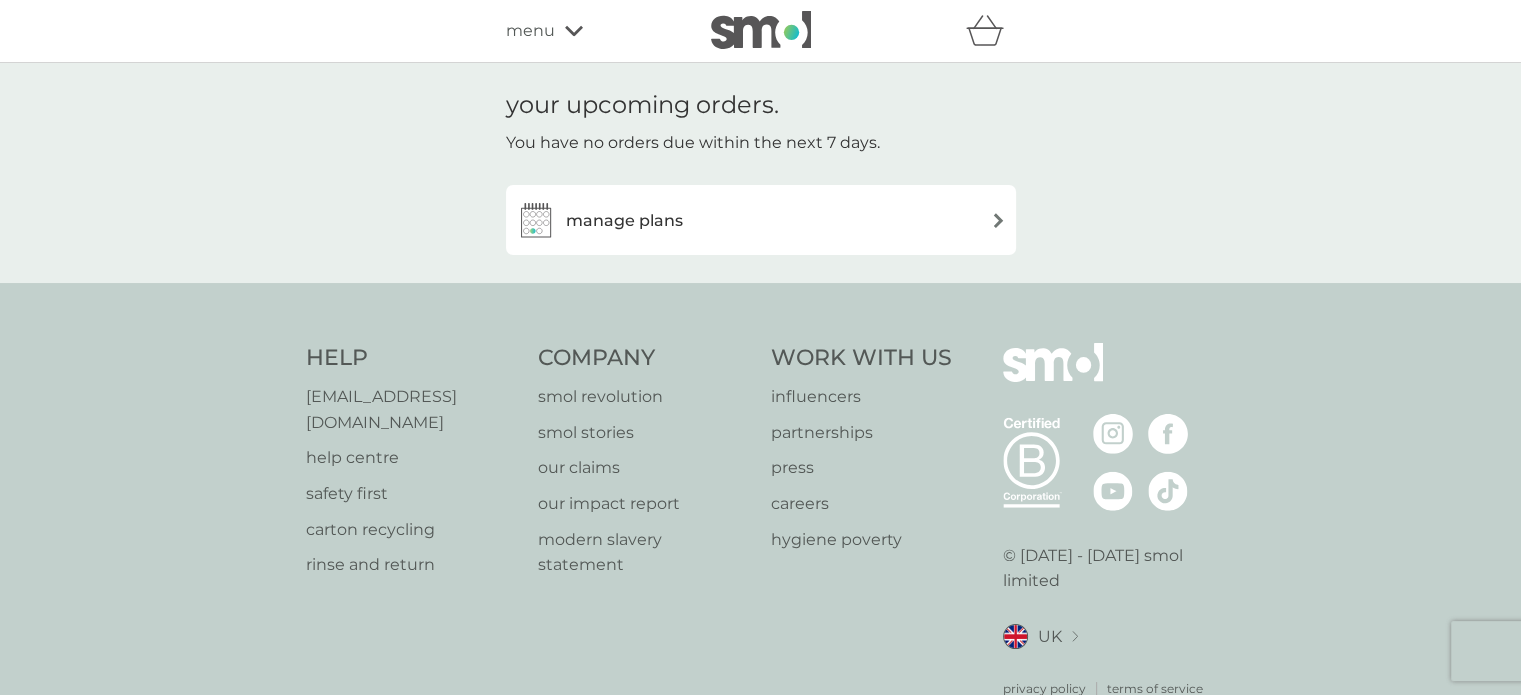 click on "manage plans" at bounding box center [761, 220] 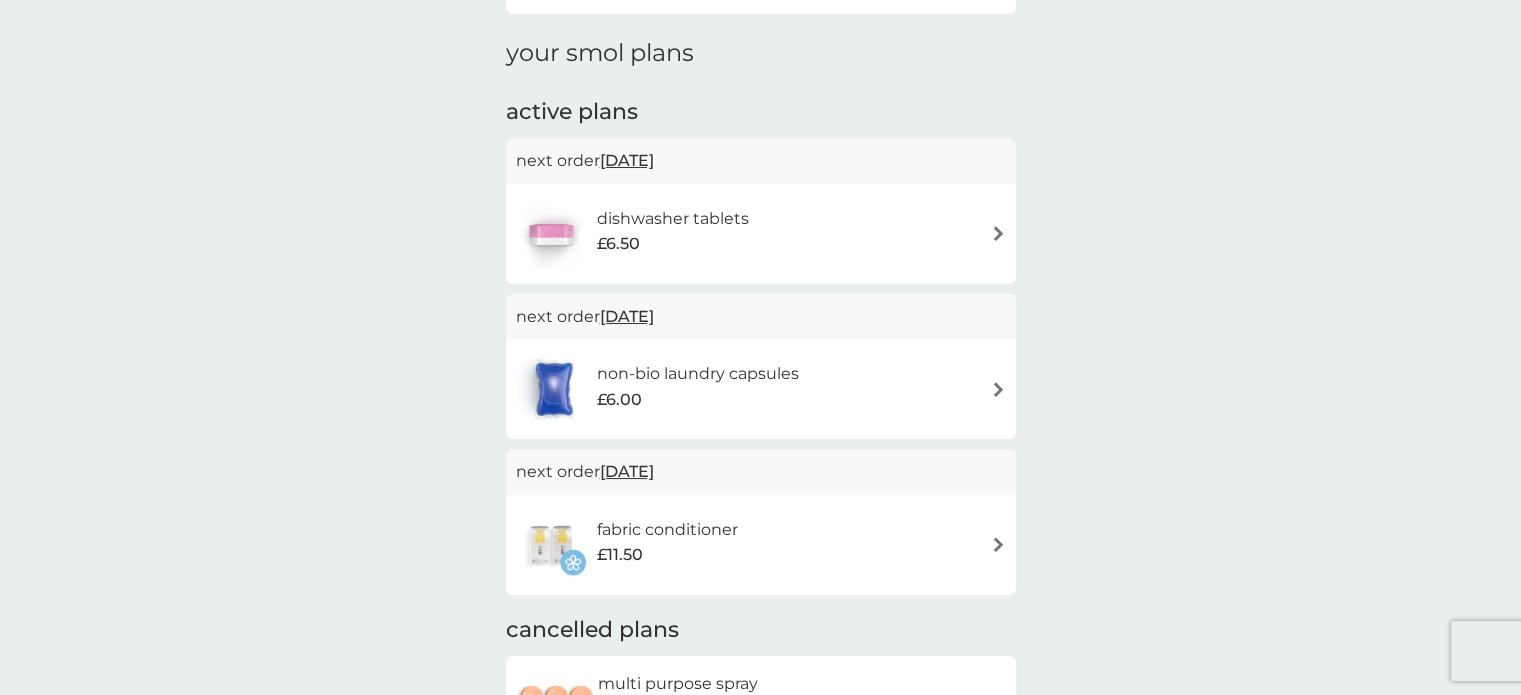 scroll, scrollTop: 280, scrollLeft: 0, axis: vertical 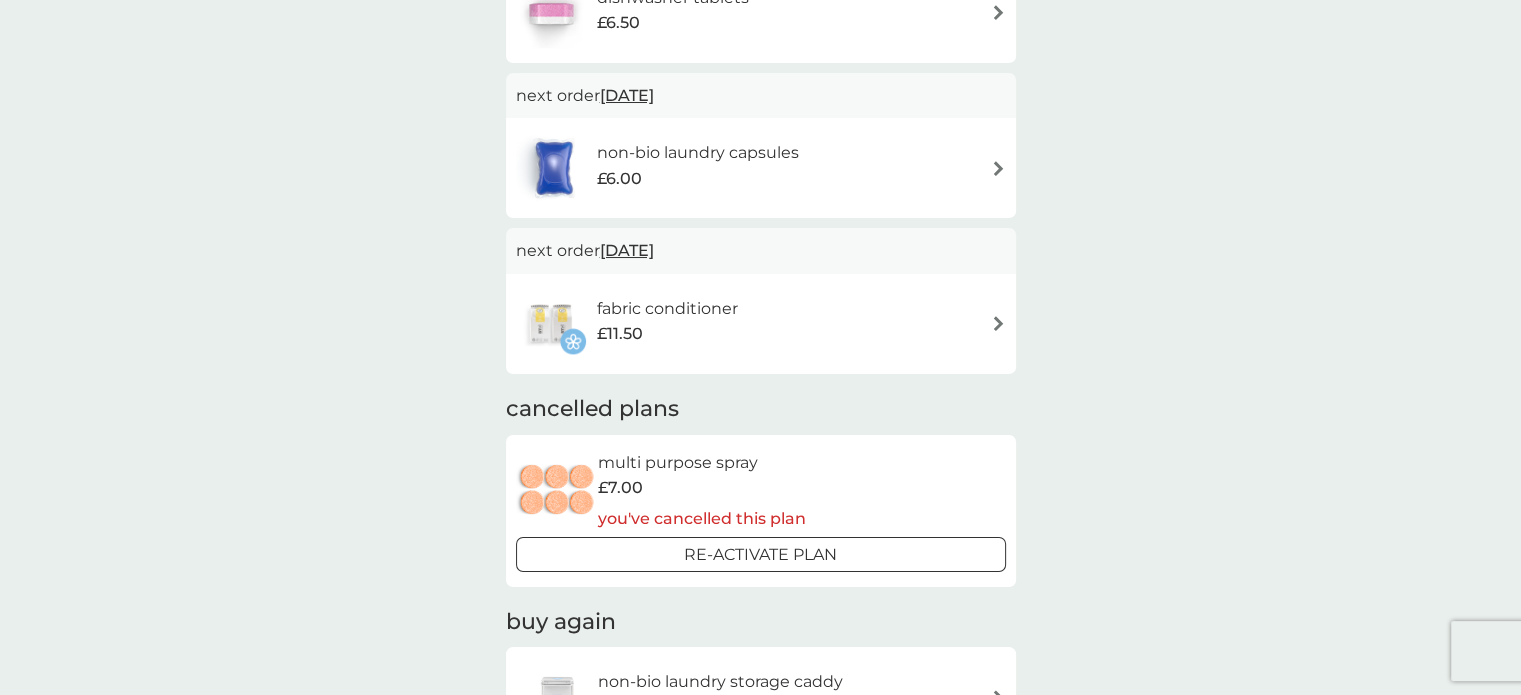 click on "fabric conditioner £11.50" at bounding box center (761, 324) 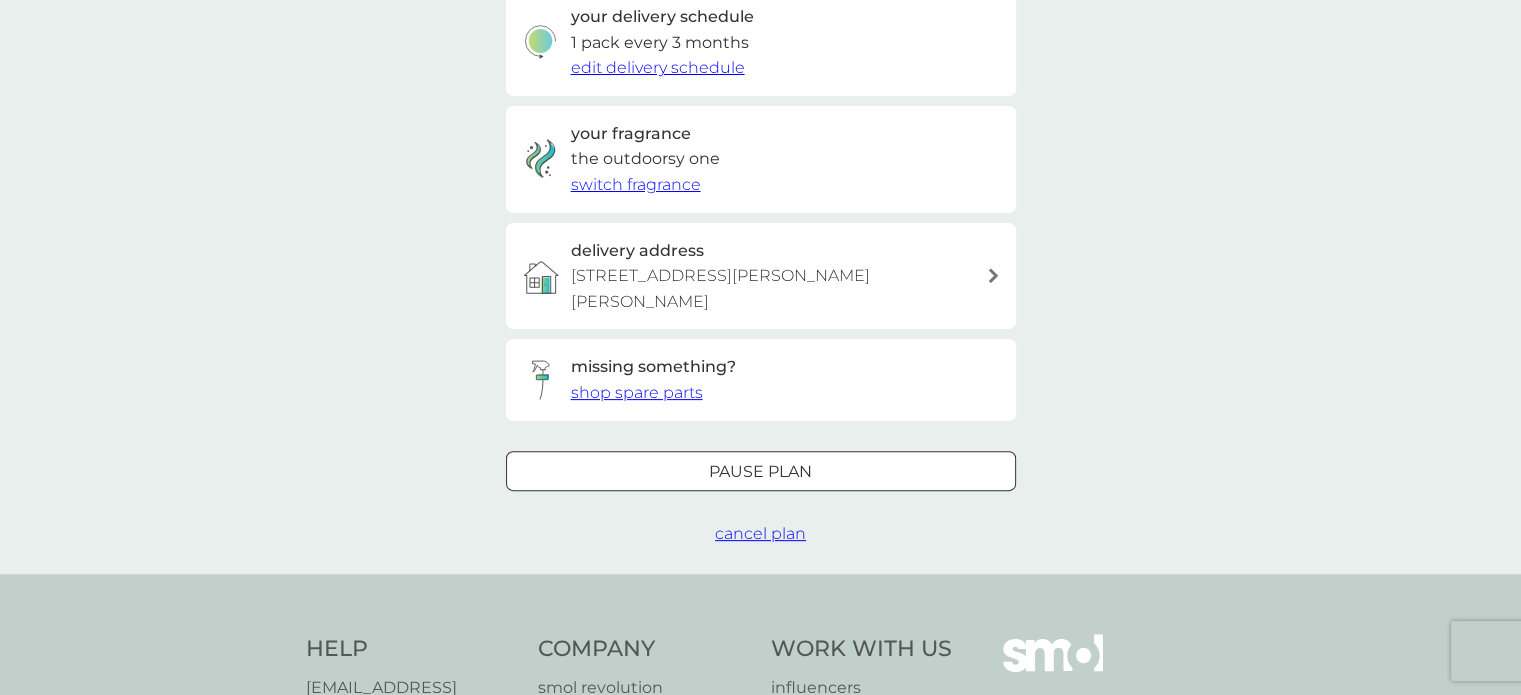 scroll, scrollTop: 0, scrollLeft: 0, axis: both 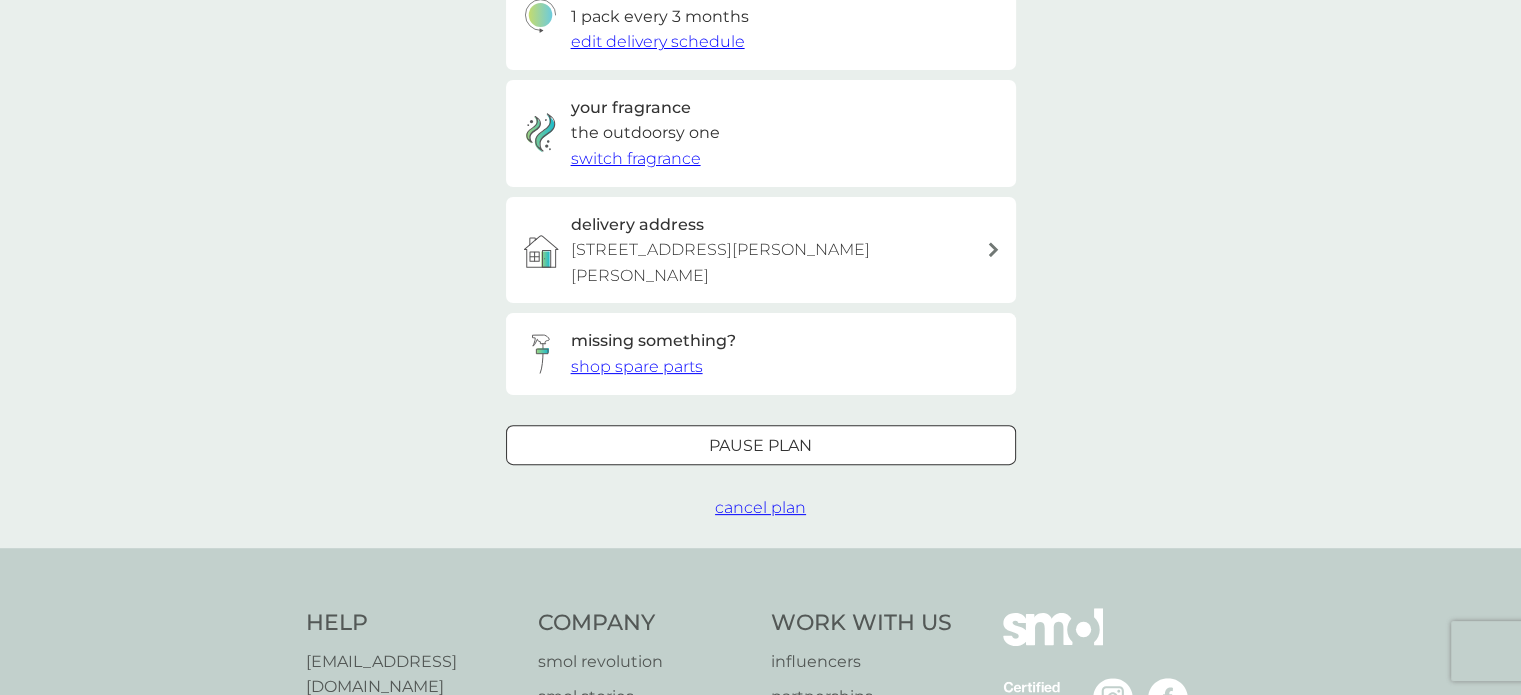 click on "cancel plan" at bounding box center [760, 507] 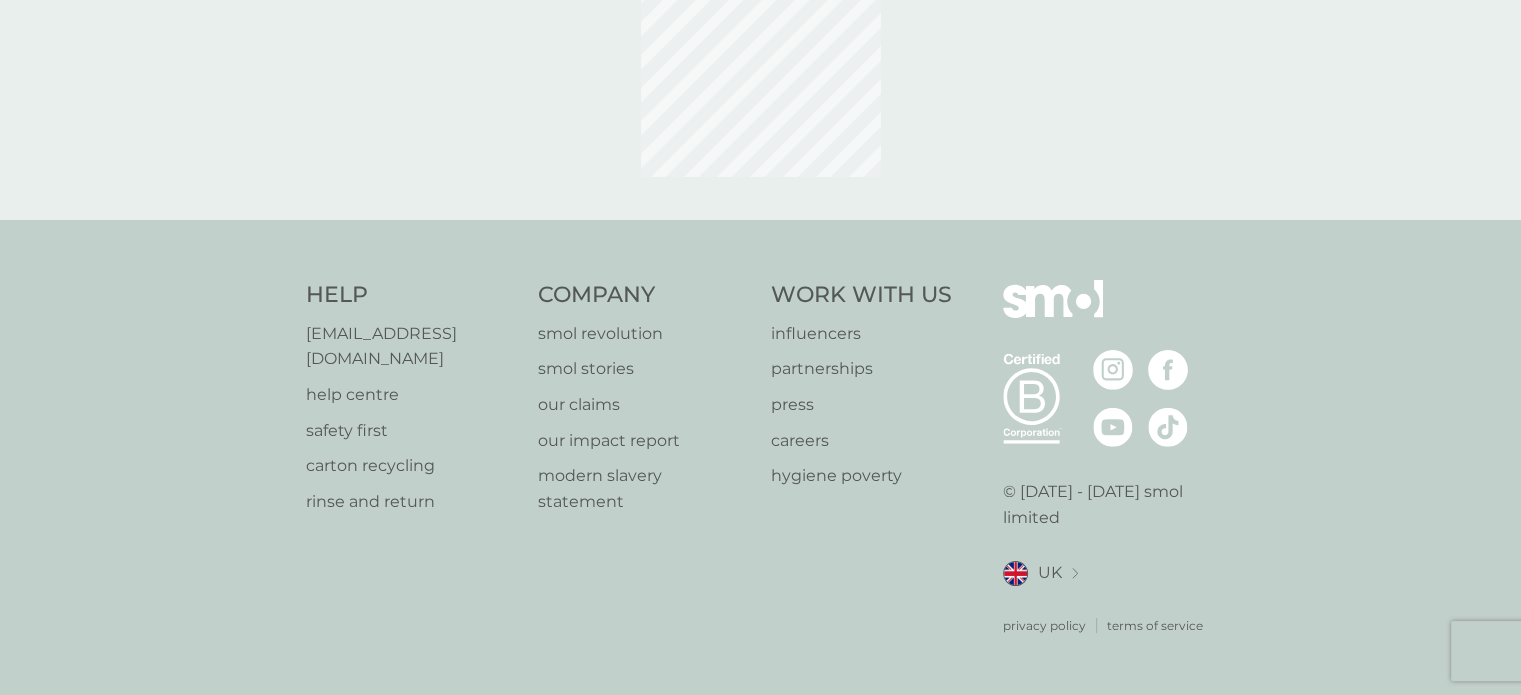 scroll, scrollTop: 0, scrollLeft: 0, axis: both 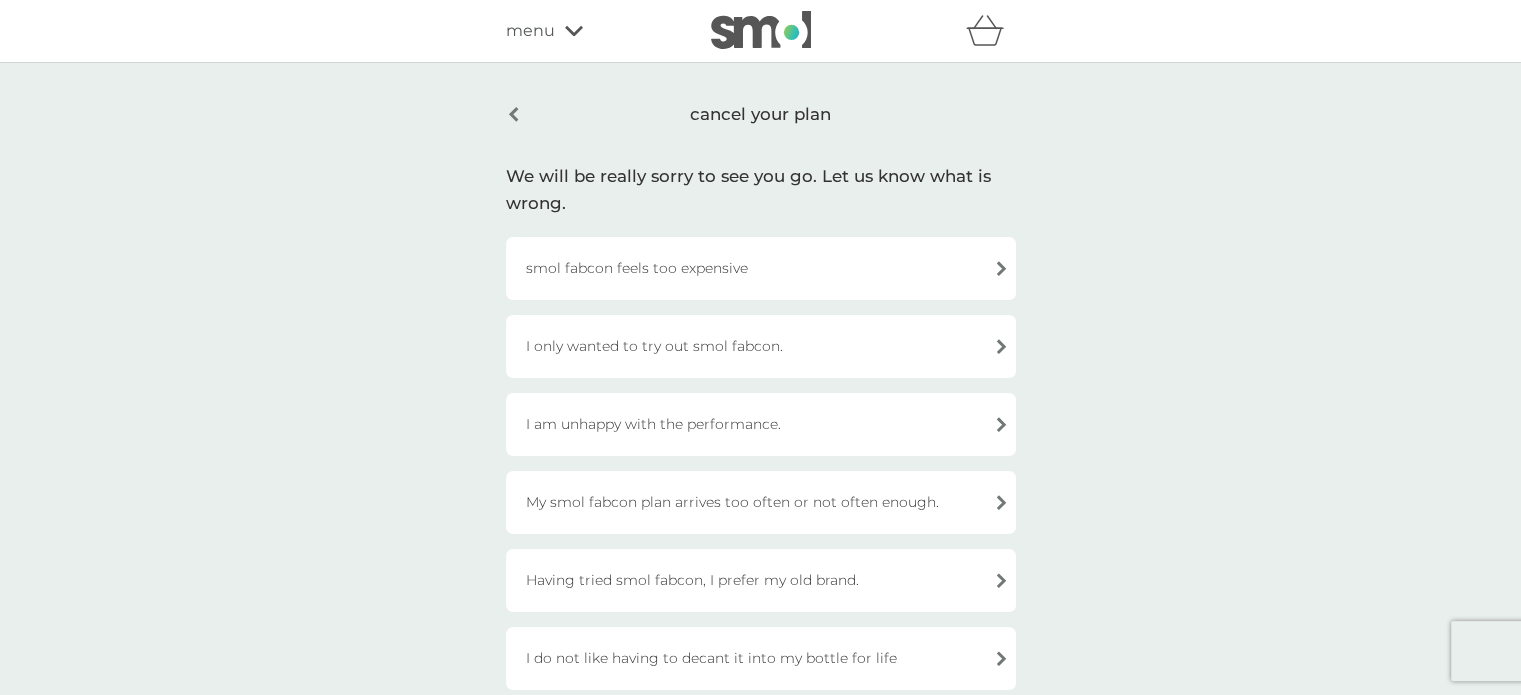 drag, startPoint x: 1526, startPoint y: 687, endPoint x: 1195, endPoint y: 431, distance: 418.44592 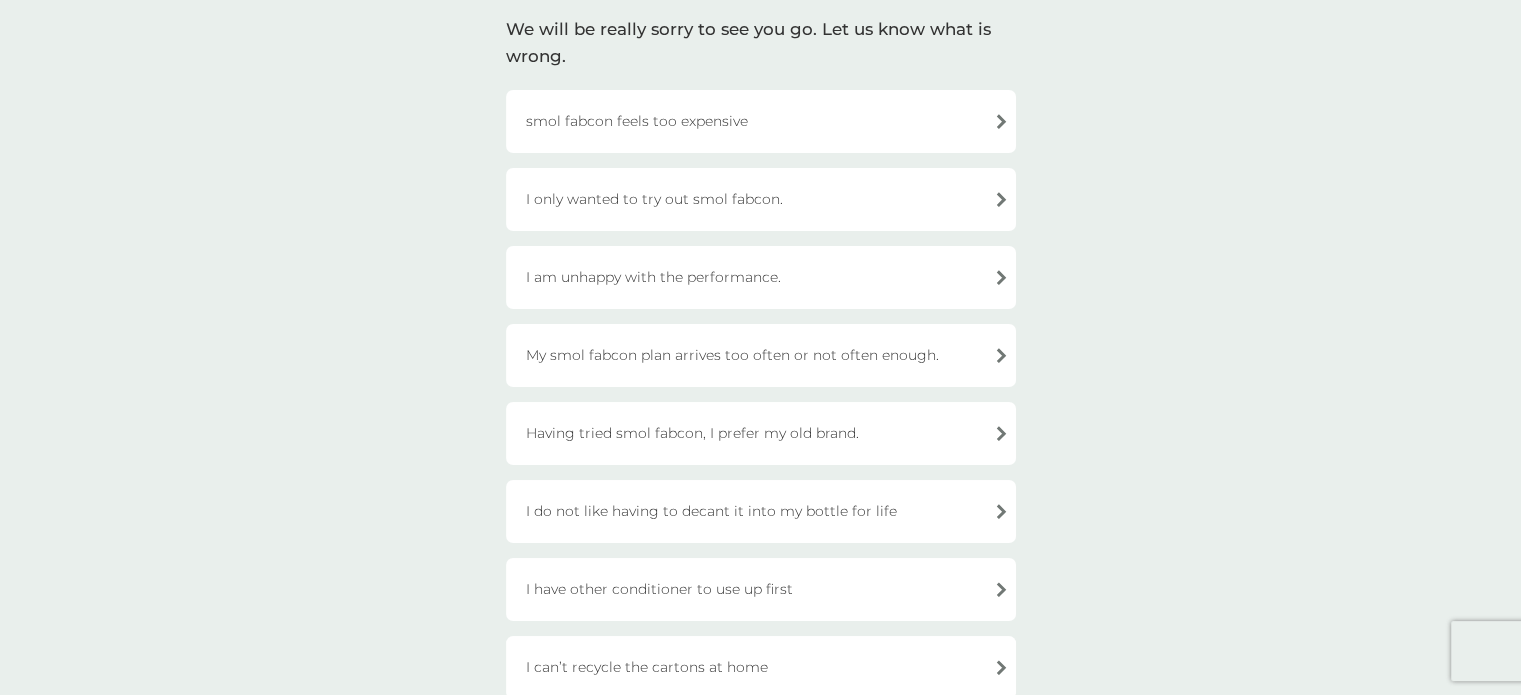 scroll, scrollTop: 220, scrollLeft: 0, axis: vertical 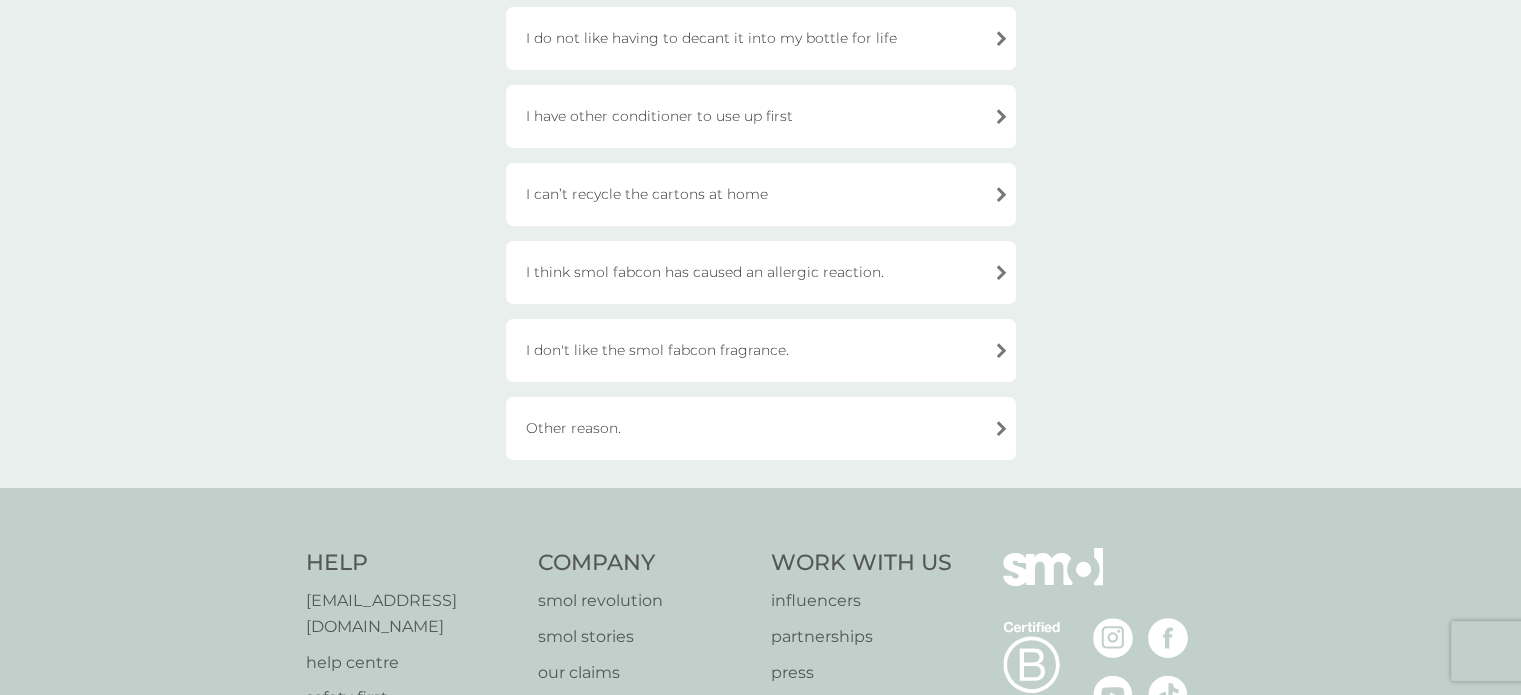 click on "Other reason." at bounding box center [761, 428] 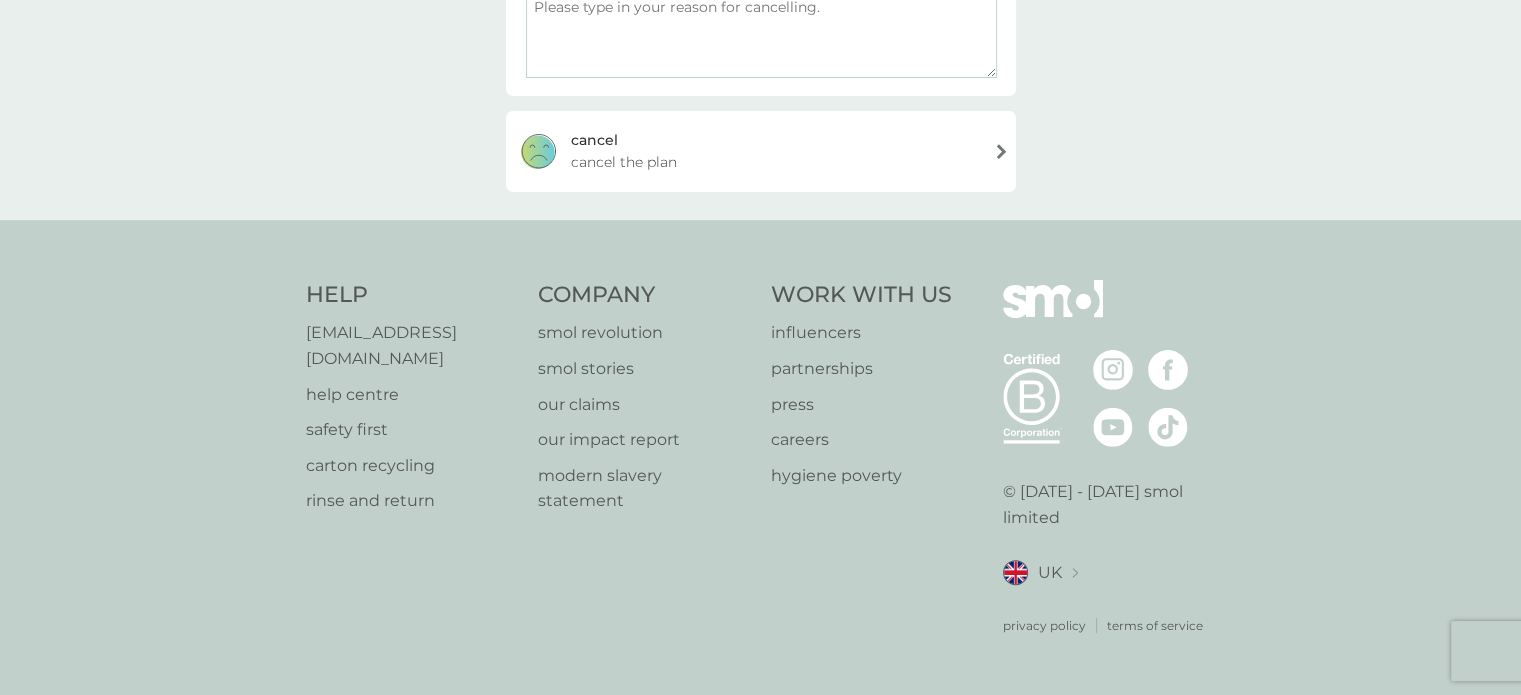 scroll, scrollTop: 379, scrollLeft: 0, axis: vertical 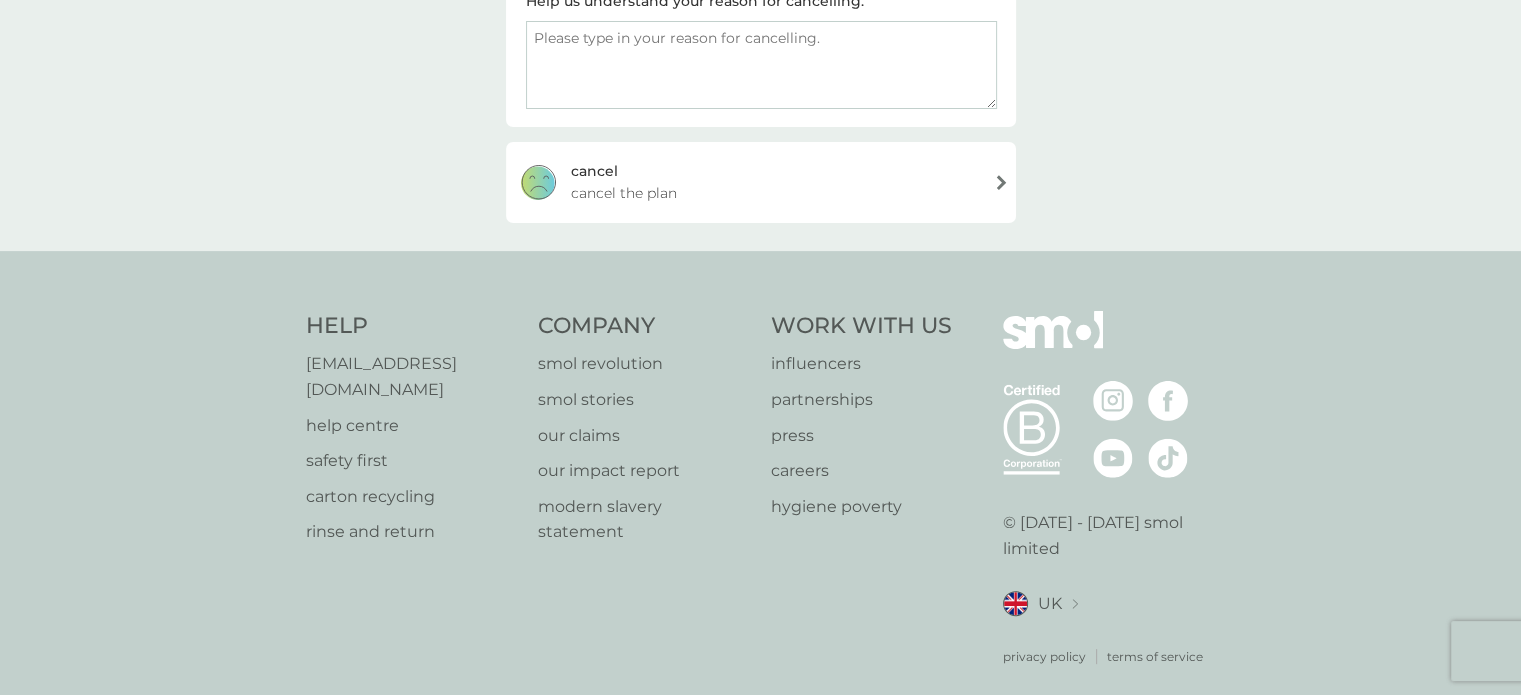 click on "[PERSON_NAME] the plan" at bounding box center [761, 182] 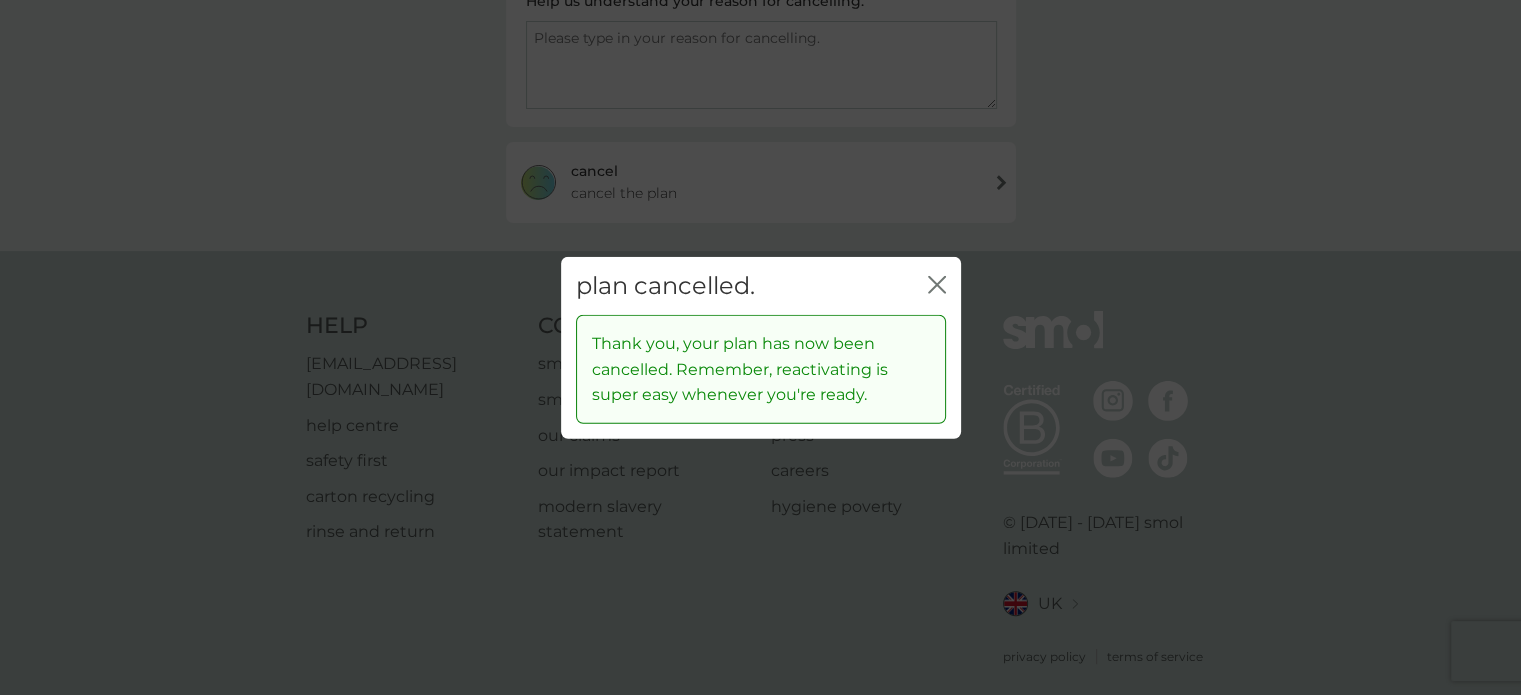 click on "close" at bounding box center (937, 285) 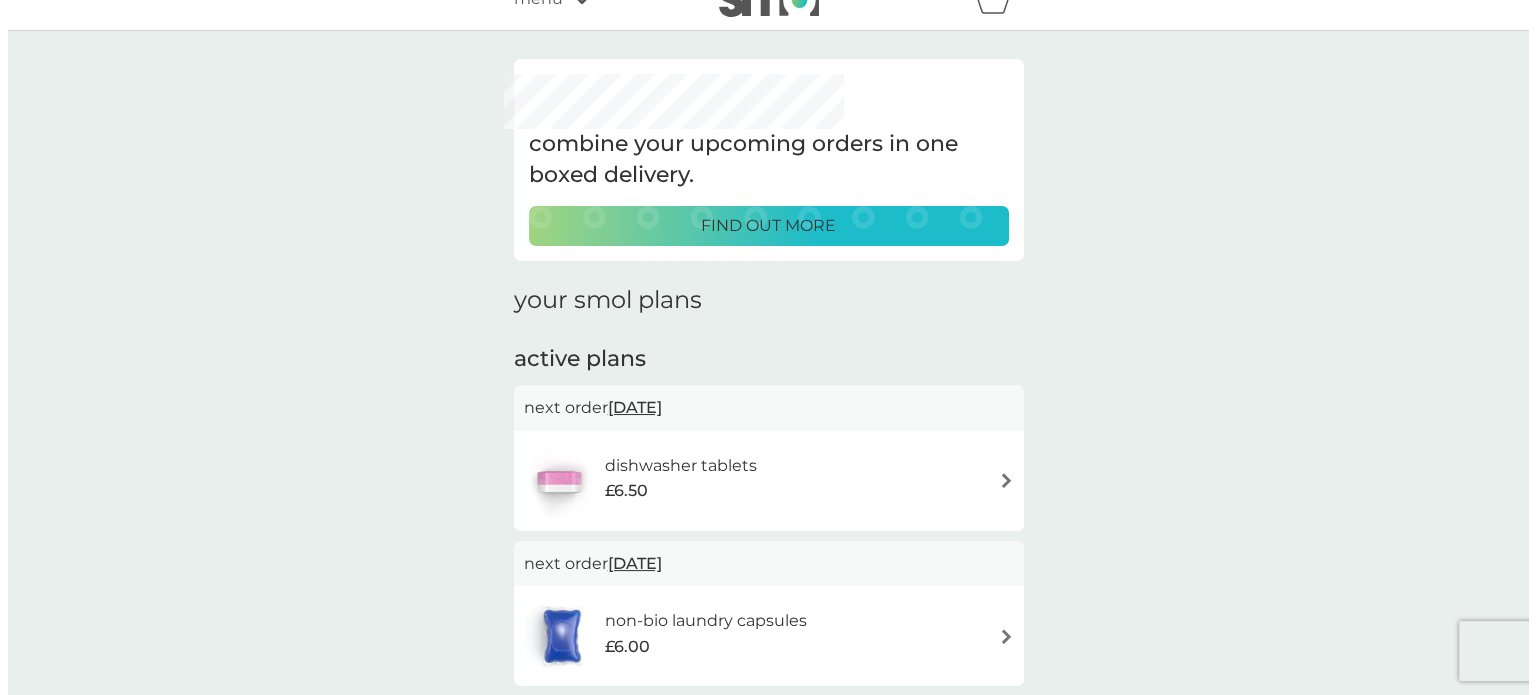 scroll, scrollTop: 0, scrollLeft: 0, axis: both 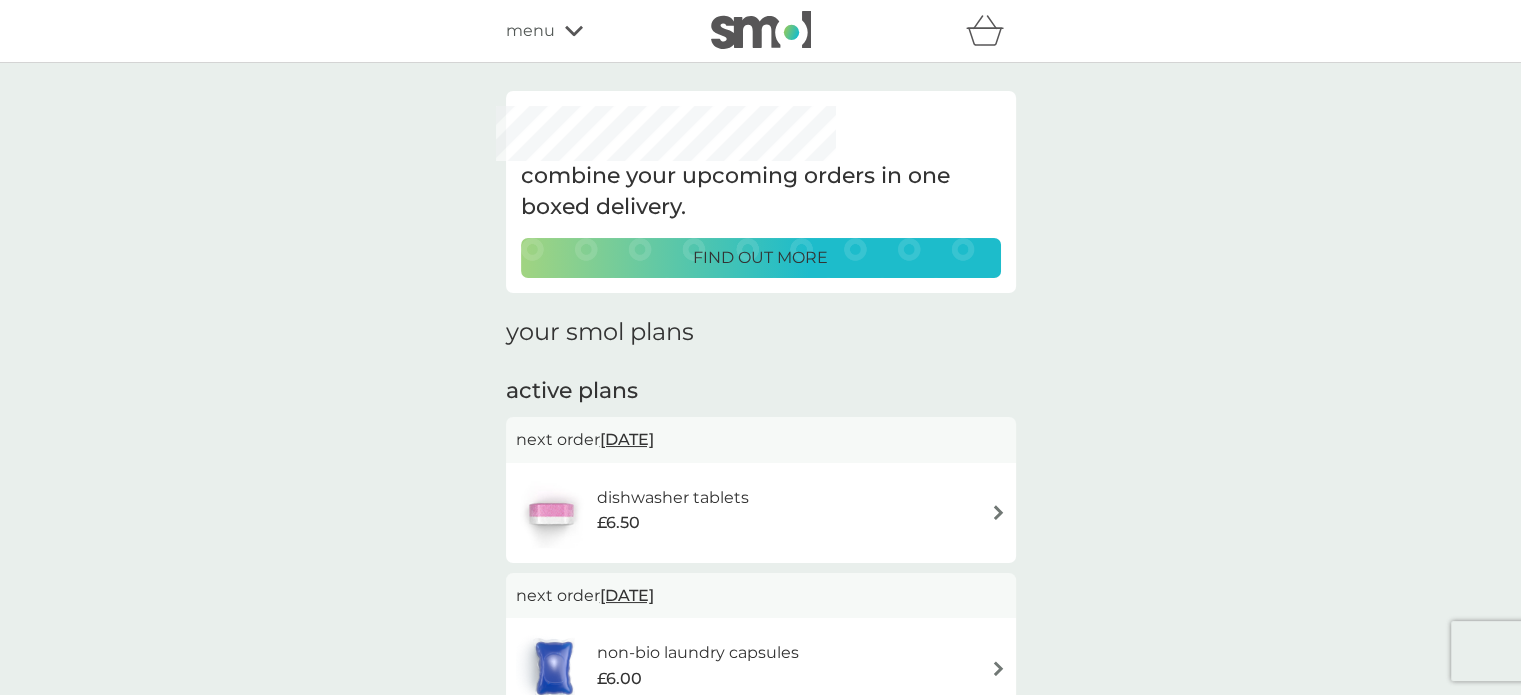 click 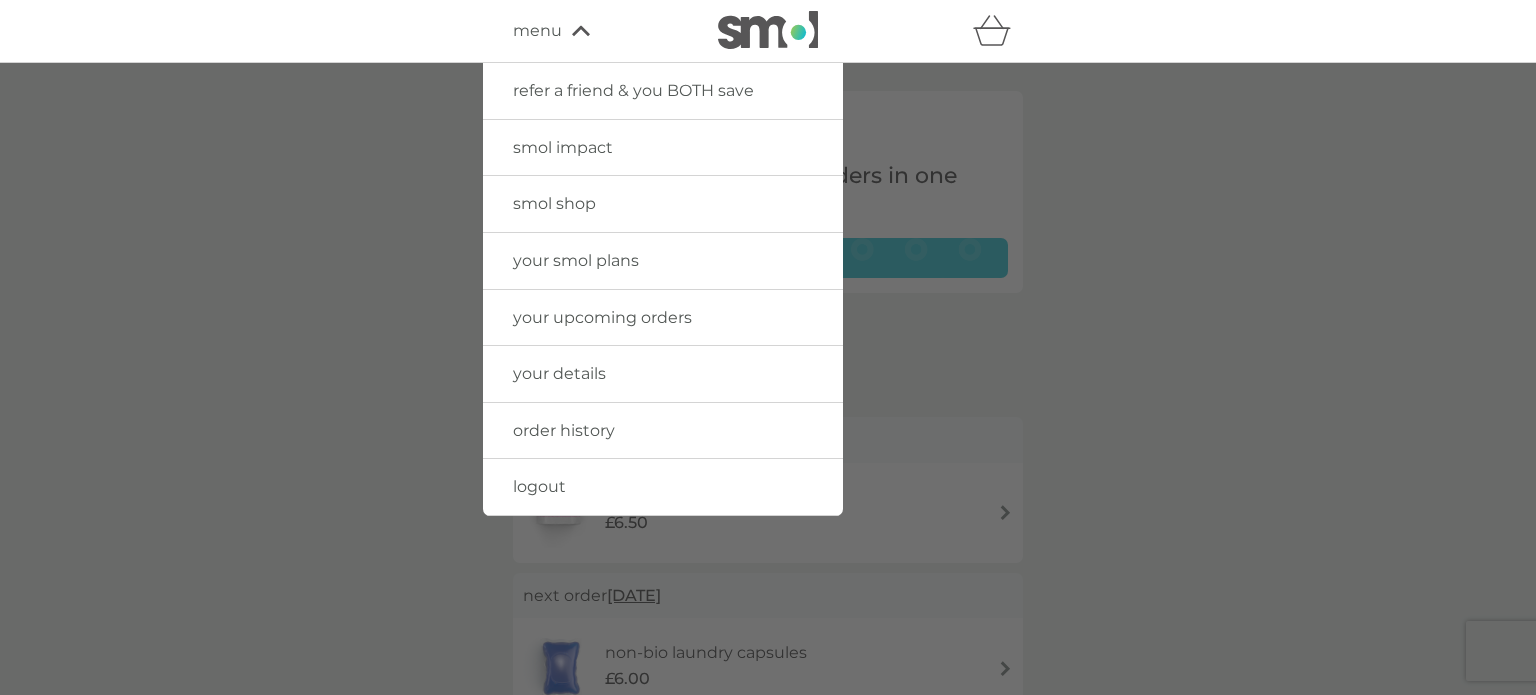 click on "logout" at bounding box center [663, 487] 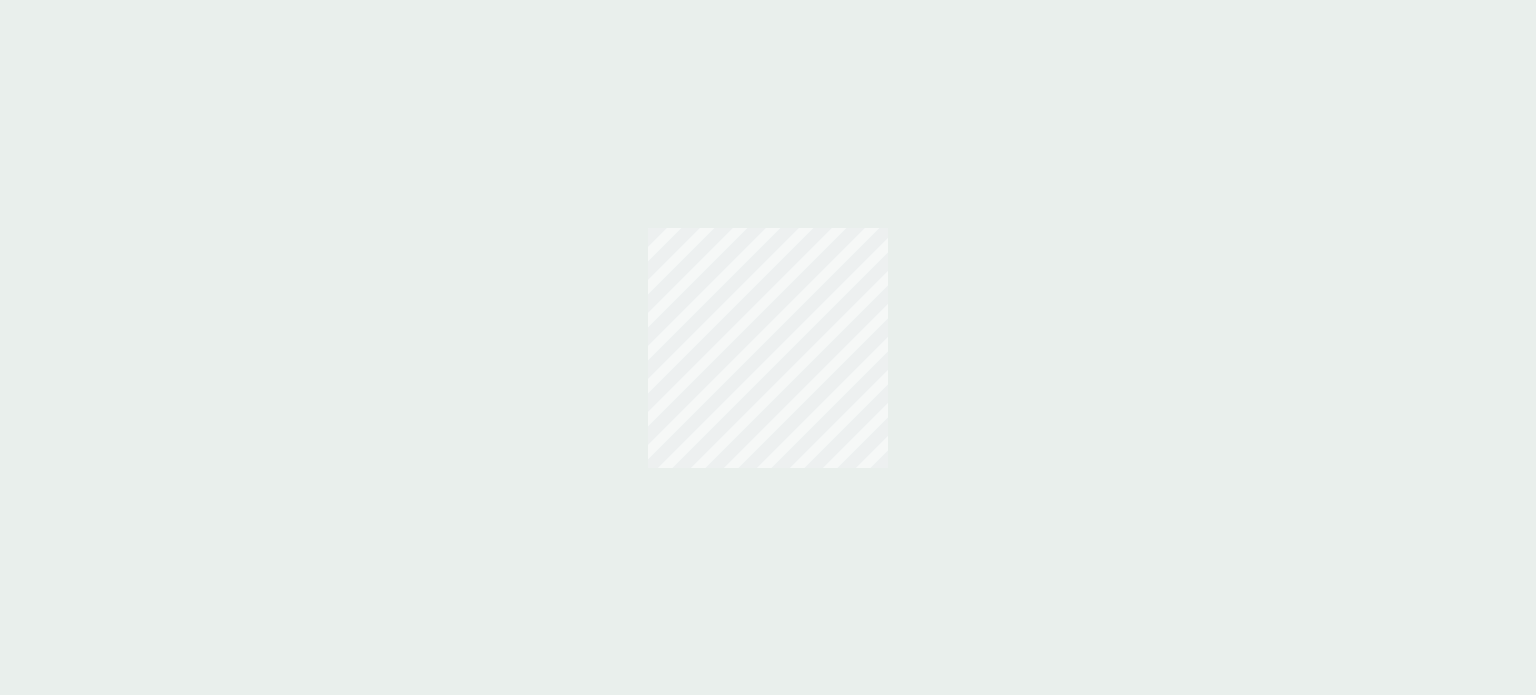 scroll, scrollTop: 0, scrollLeft: 0, axis: both 